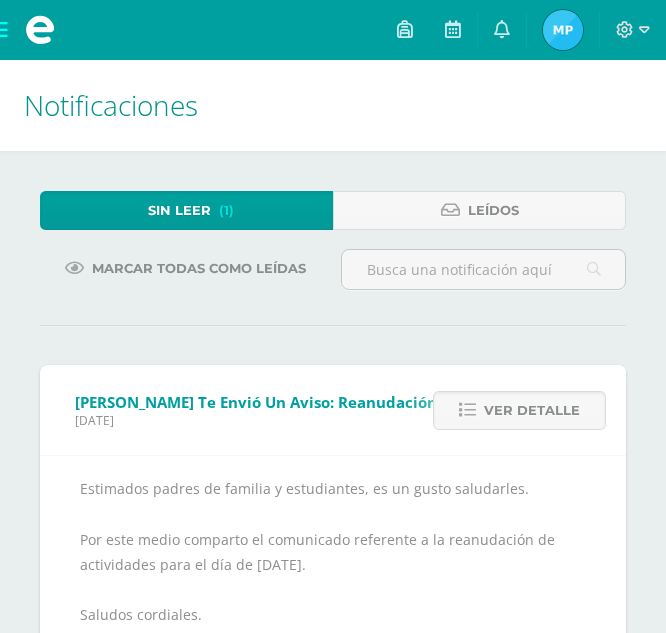 scroll, scrollTop: 119, scrollLeft: 0, axis: vertical 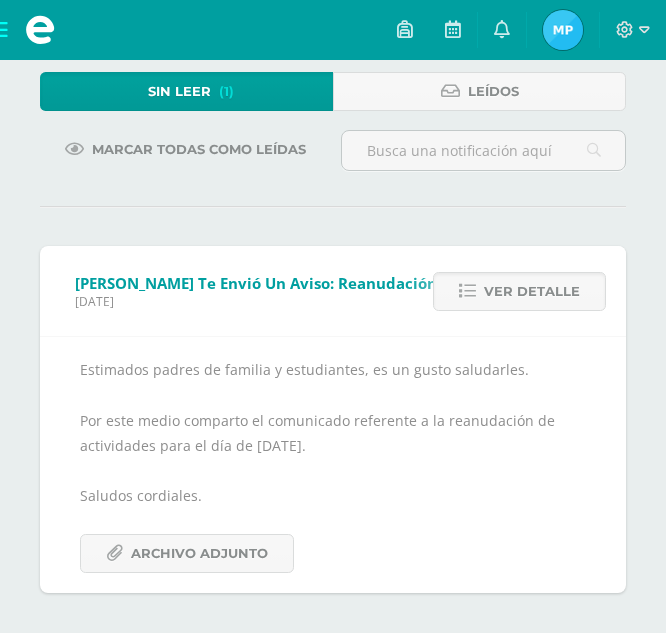 click on "Sin leer (1) Leídos Marcar todas como leídas Jose Pinto te envió un aviso: Reanudación de actividades presenciales.
Miércoles 09 de Julio de 2025
Primero Básico Ver detalle
Estimados padres de familia y estudiantes, es un gusto saludarles. Por este medio comparto el comunicado referente a la reanudación de actividades para el día de mañana. Saludos cordiales.
Archivo Adjunto No hay nuevas notificaciones ¡Felicidades! no hay nuevas notificaciones, puedes revisar antiguas notificaciones en la sección de leídos." at bounding box center (333, 332) 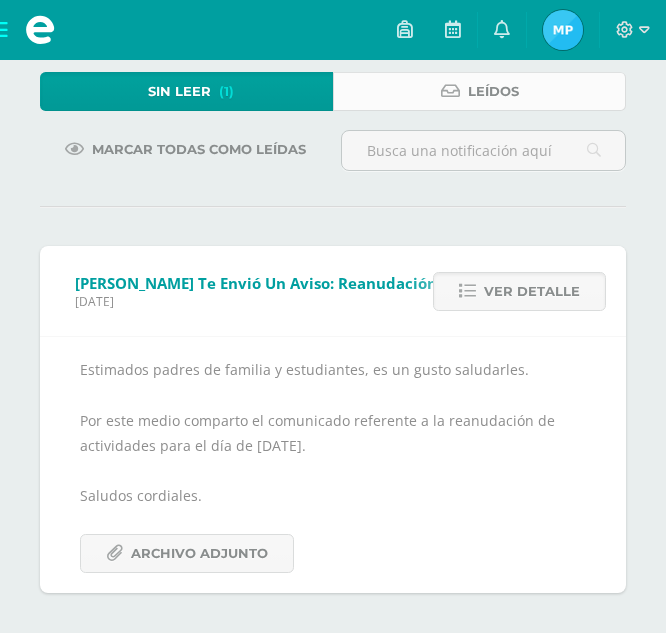 click on "Leídos" at bounding box center [479, 91] 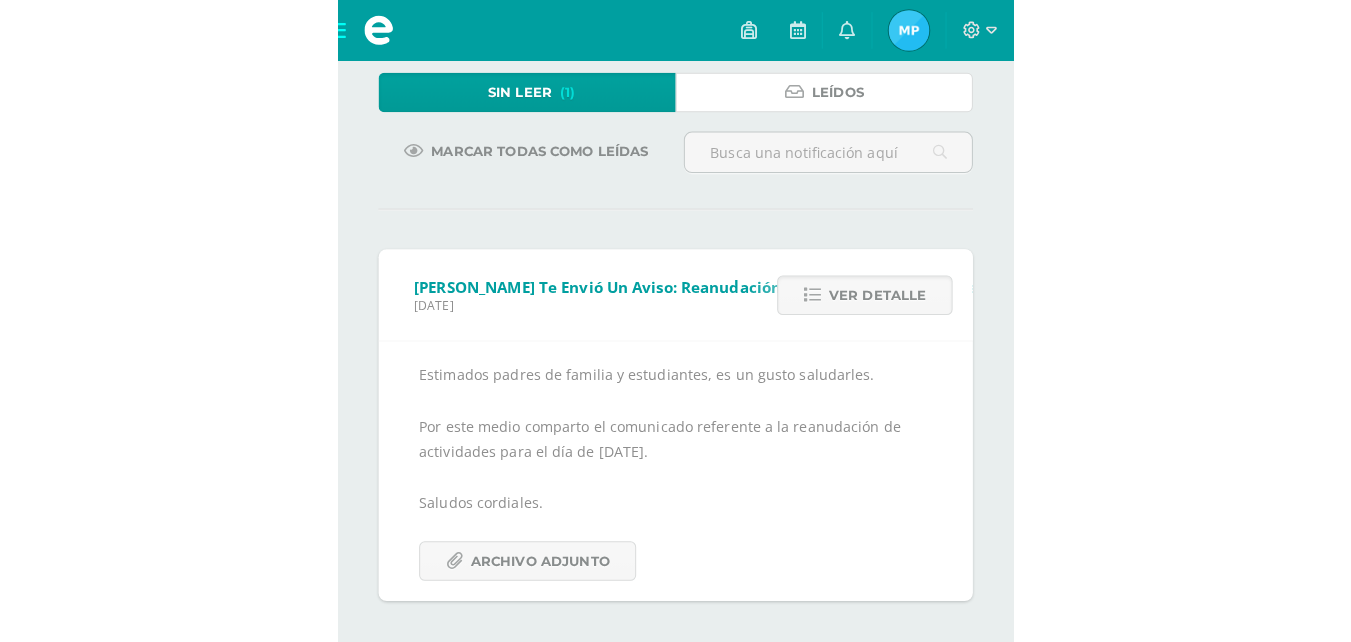scroll, scrollTop: 27, scrollLeft: 0, axis: vertical 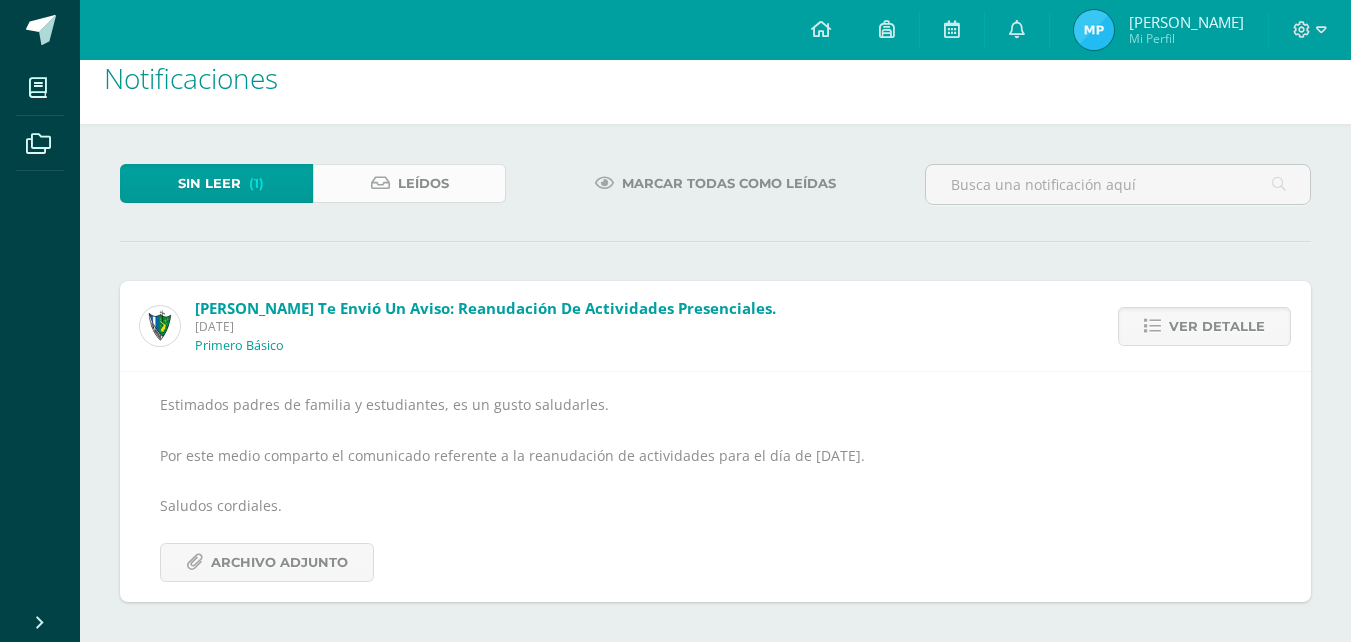 click on "Leídos" at bounding box center [409, 183] 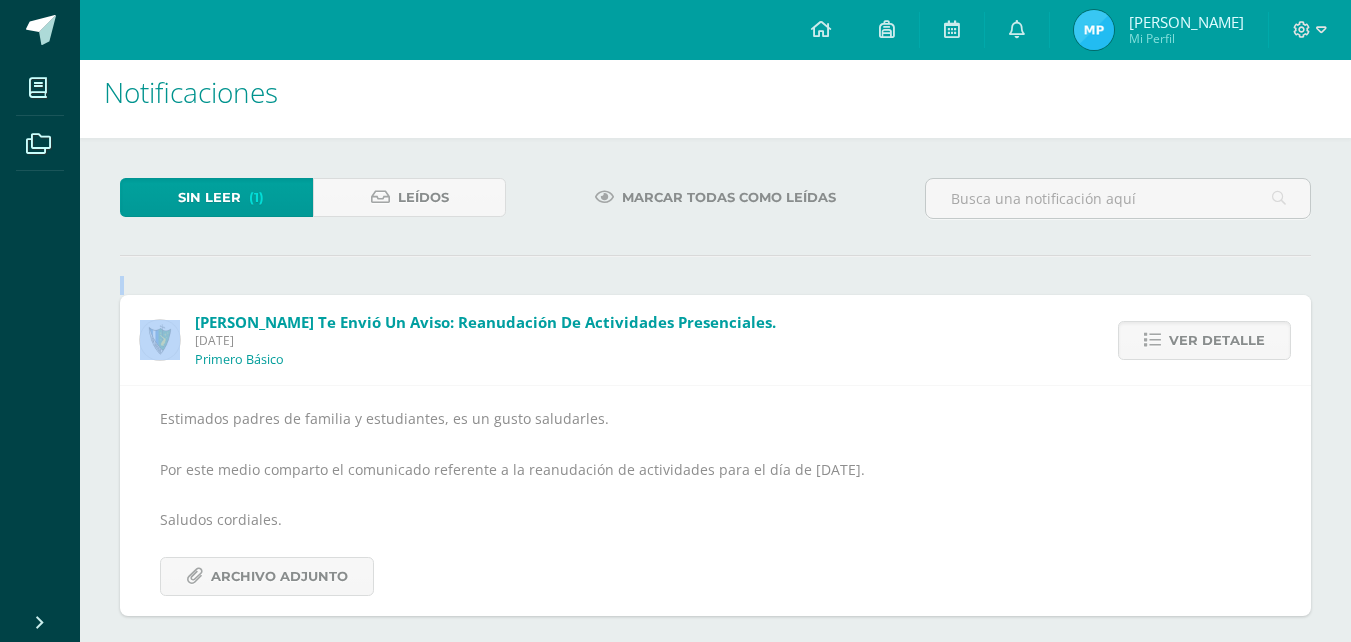 scroll, scrollTop: 0, scrollLeft: 0, axis: both 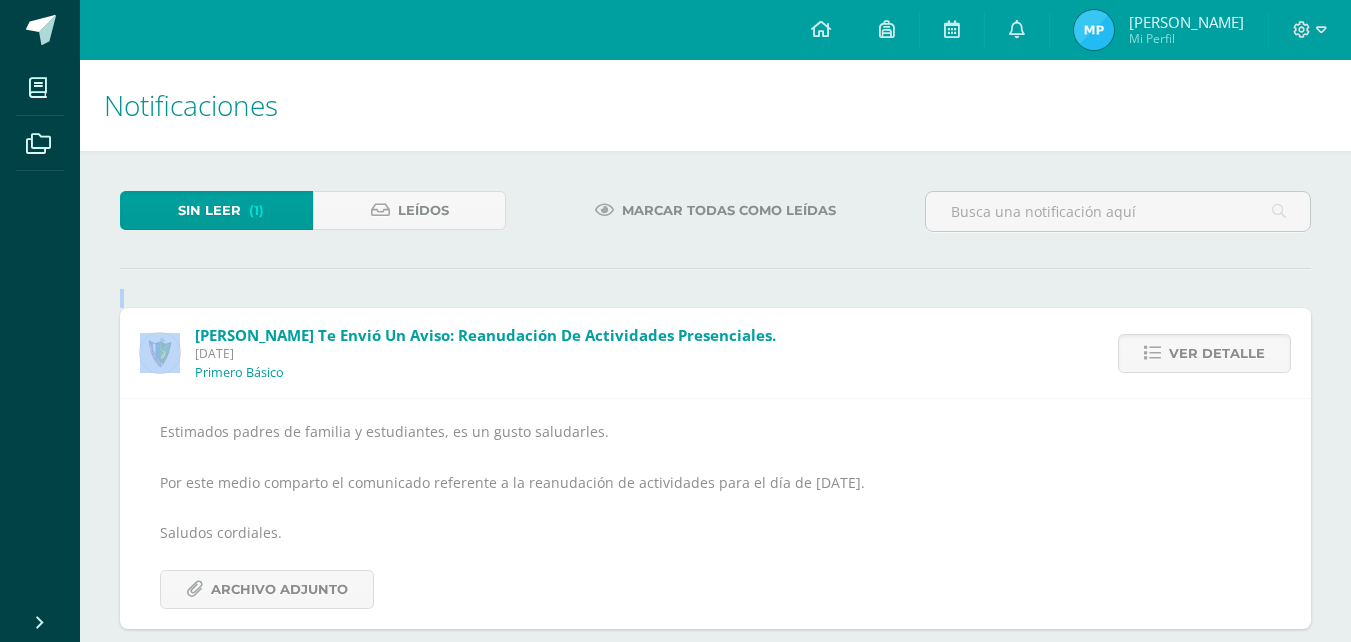click on "Jose Pinto te envió un aviso: Reanudación de actividades presenciales.
Miércoles 09 de Julio de 2025
Primero Básico" at bounding box center (458, 353) 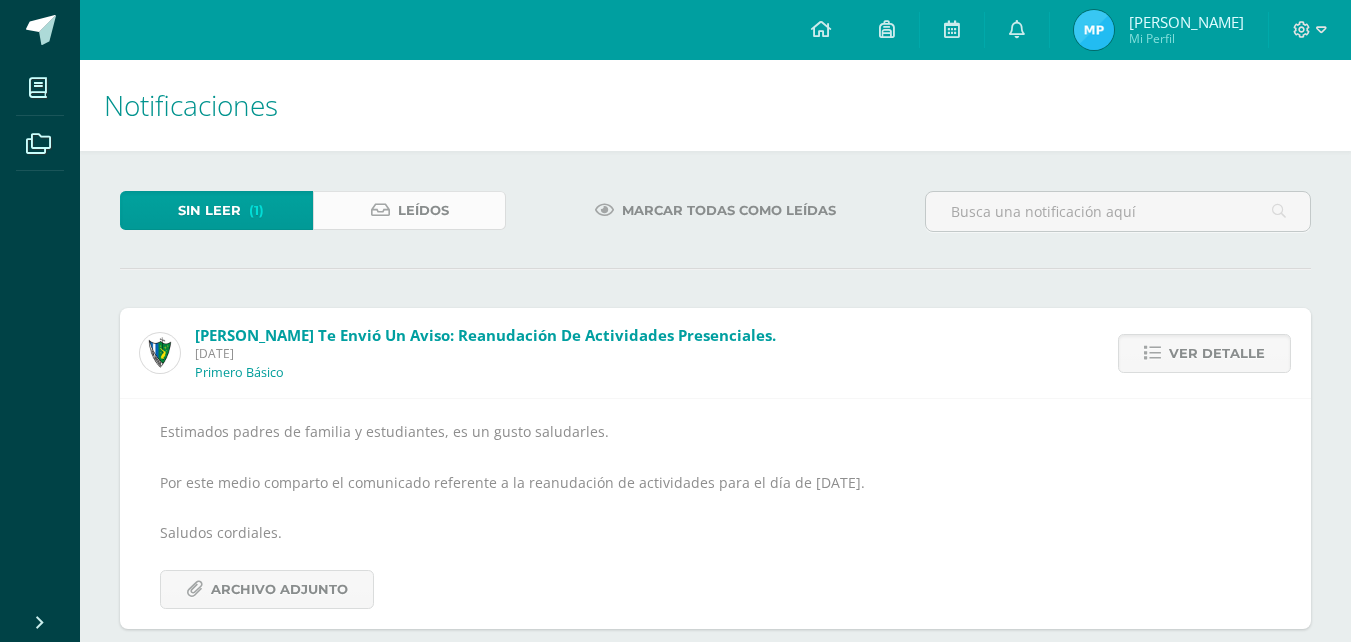 click on "Leídos" at bounding box center [423, 210] 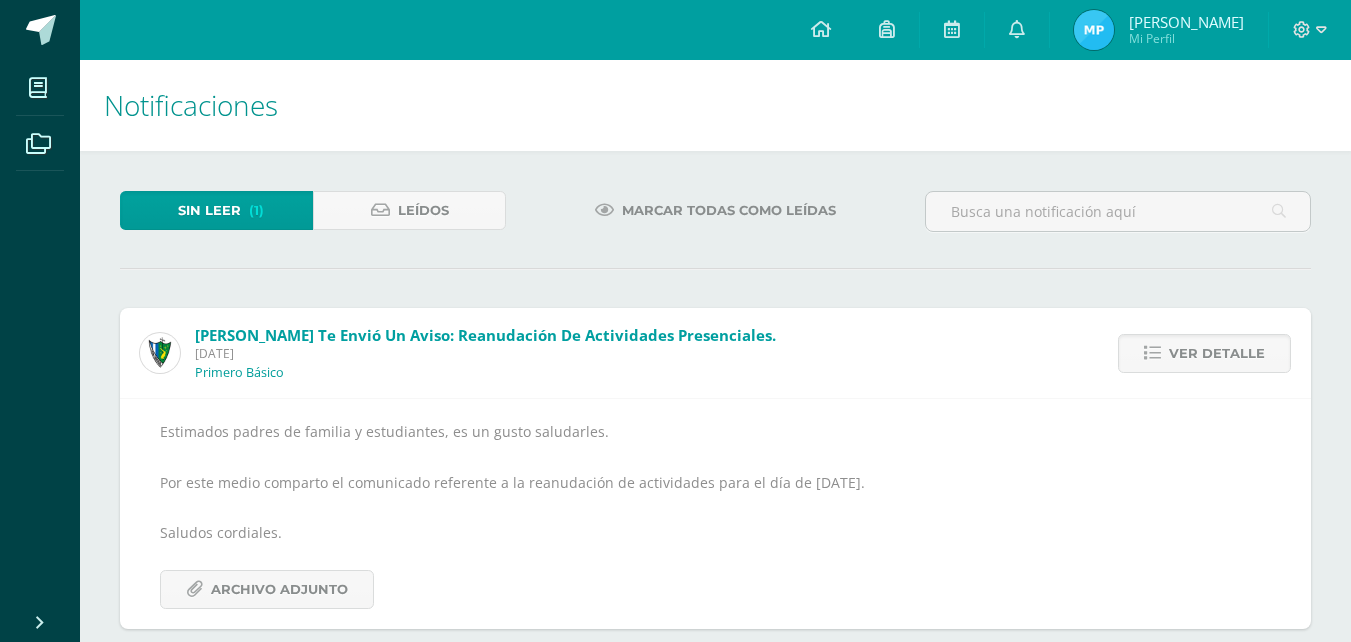 drag, startPoint x: 564, startPoint y: 224, endPoint x: 623, endPoint y: 223, distance: 59.008472 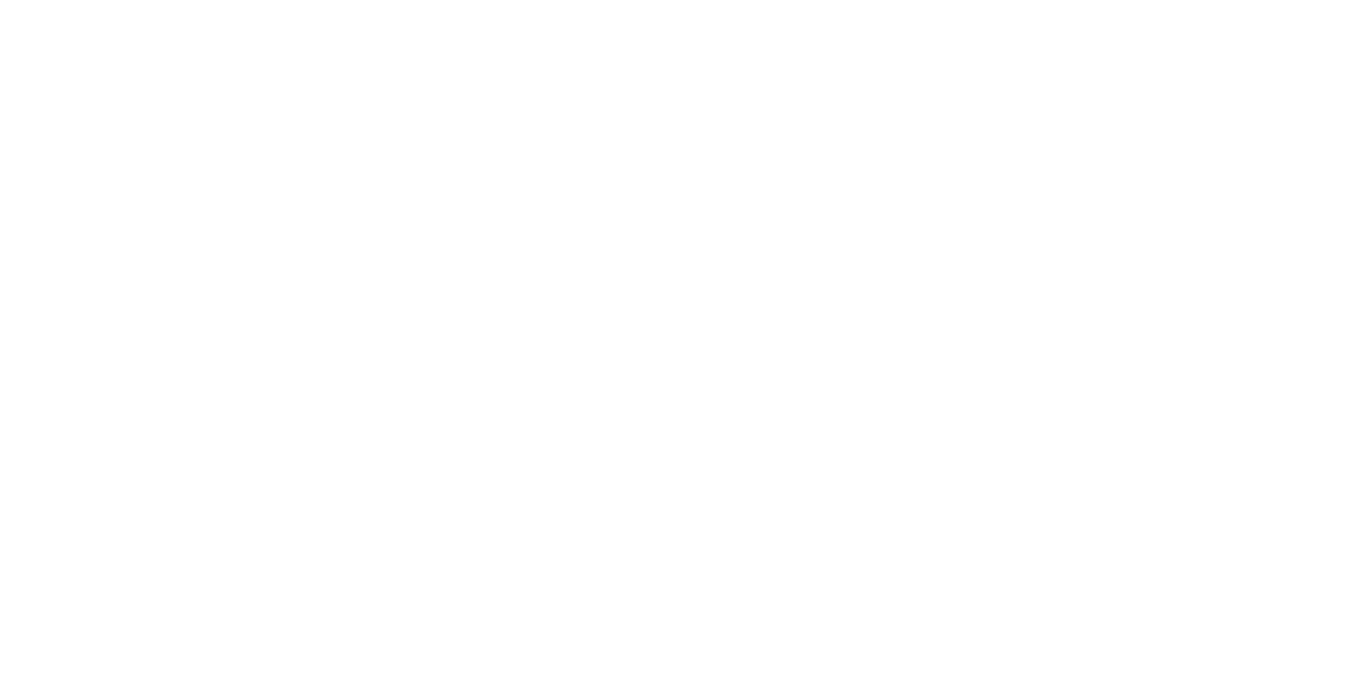 scroll, scrollTop: 0, scrollLeft: 0, axis: both 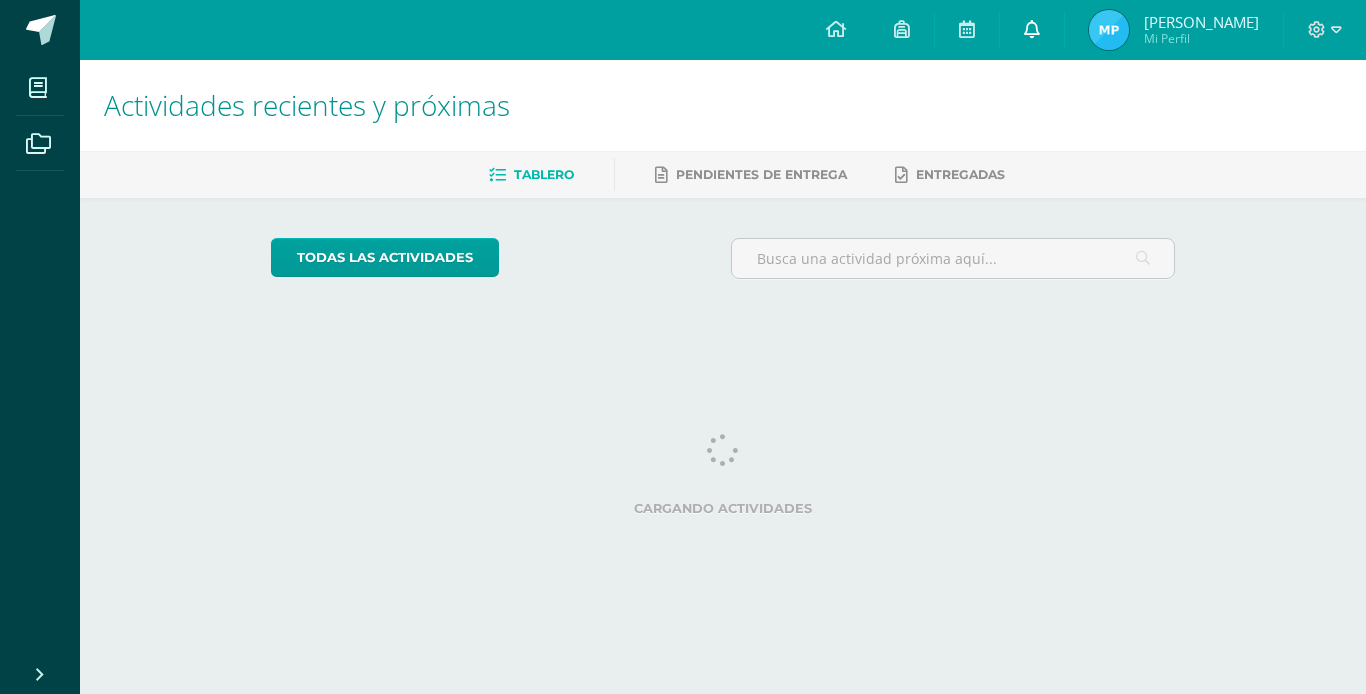 click at bounding box center (1032, 30) 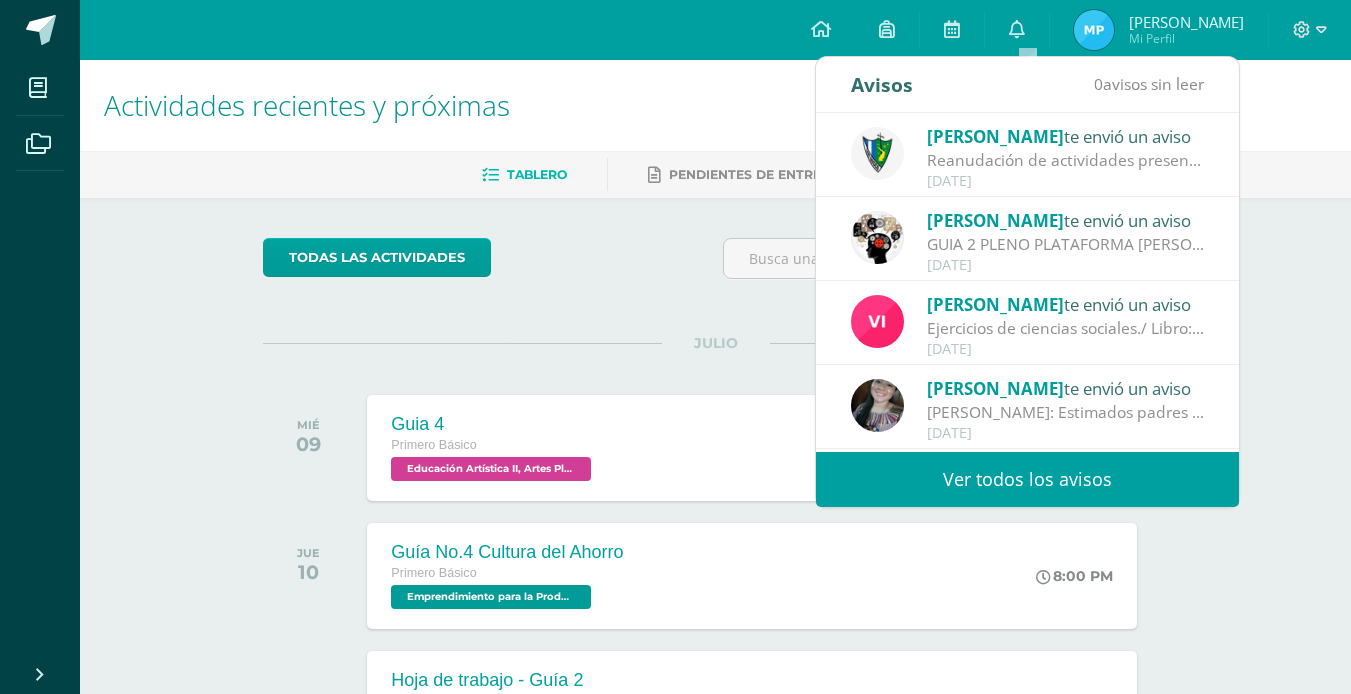 click on "Ver todos los avisos" at bounding box center (1027, 479) 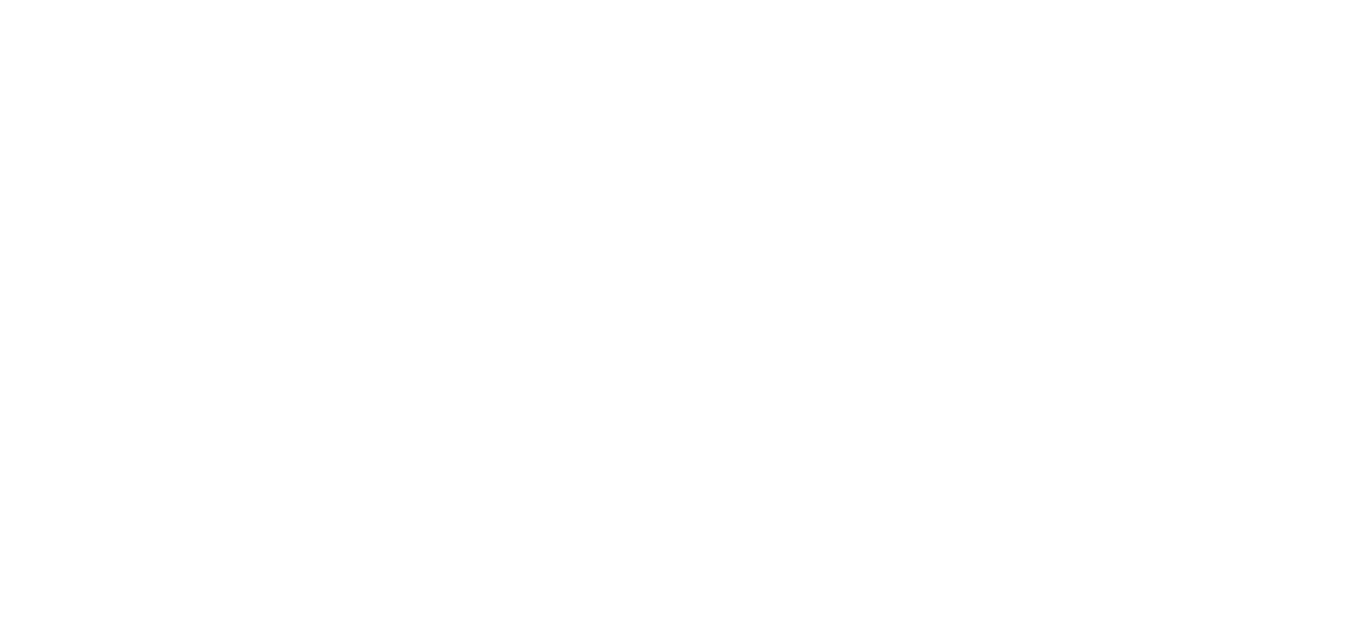 click at bounding box center [0, 0] 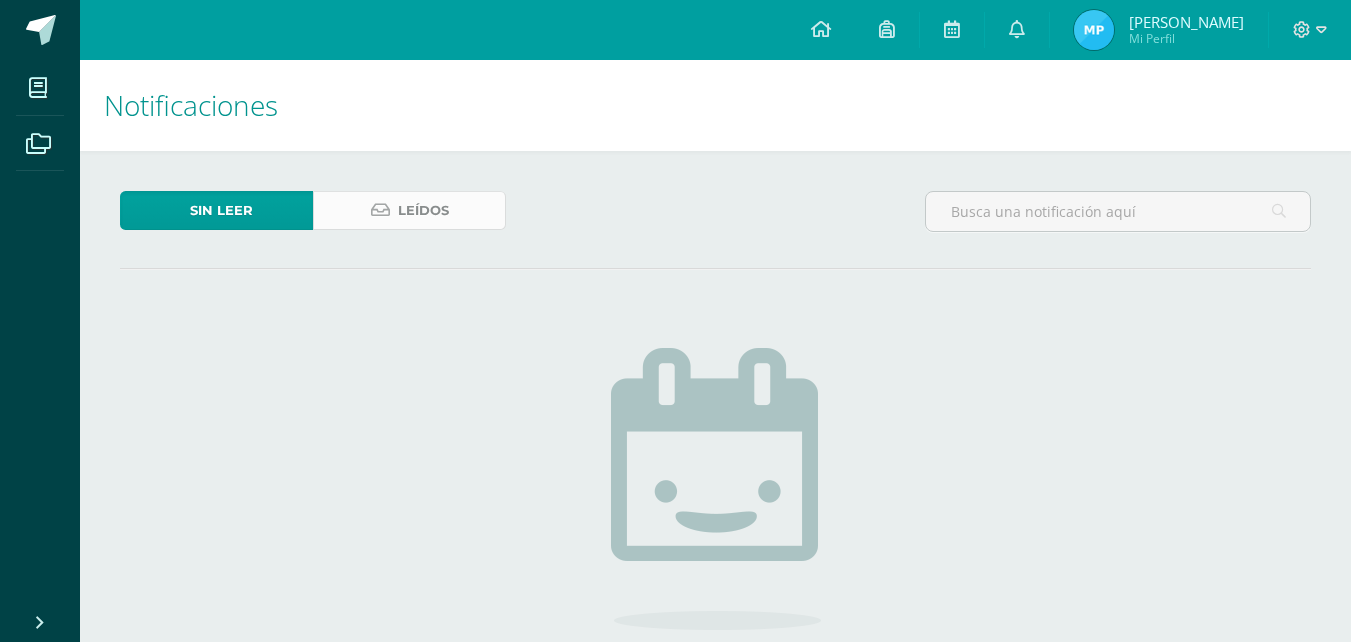 click on "Leídos" at bounding box center [423, 210] 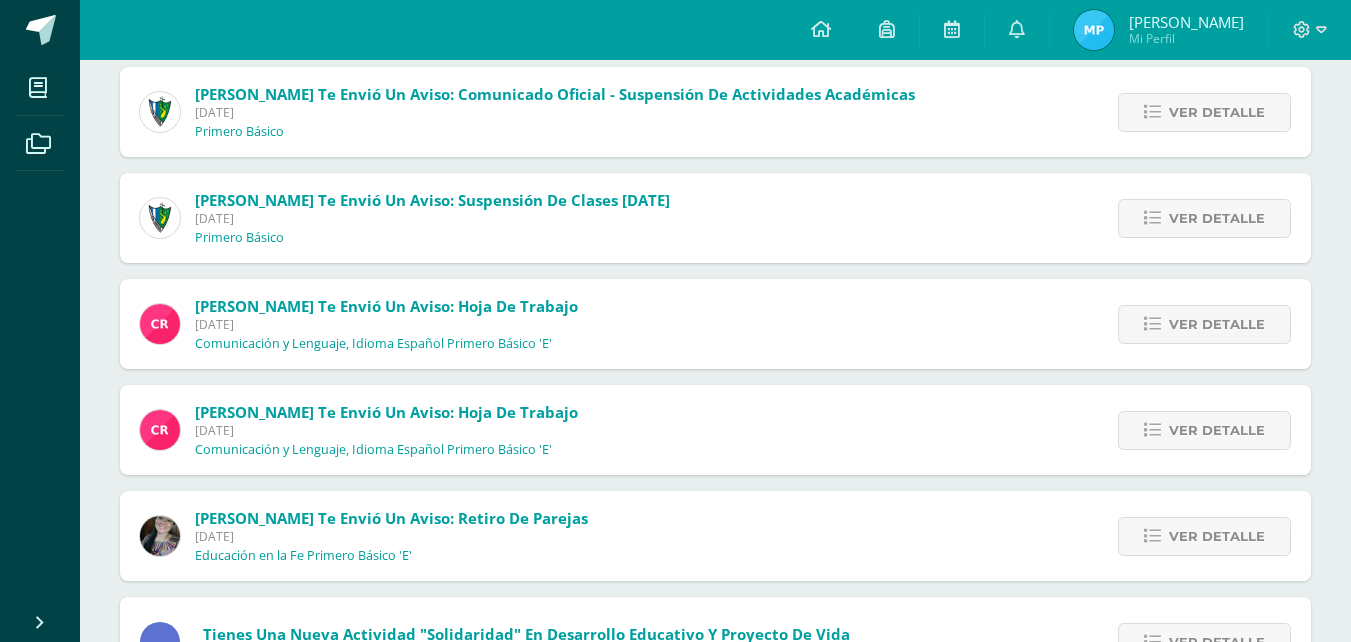 scroll, scrollTop: 700, scrollLeft: 0, axis: vertical 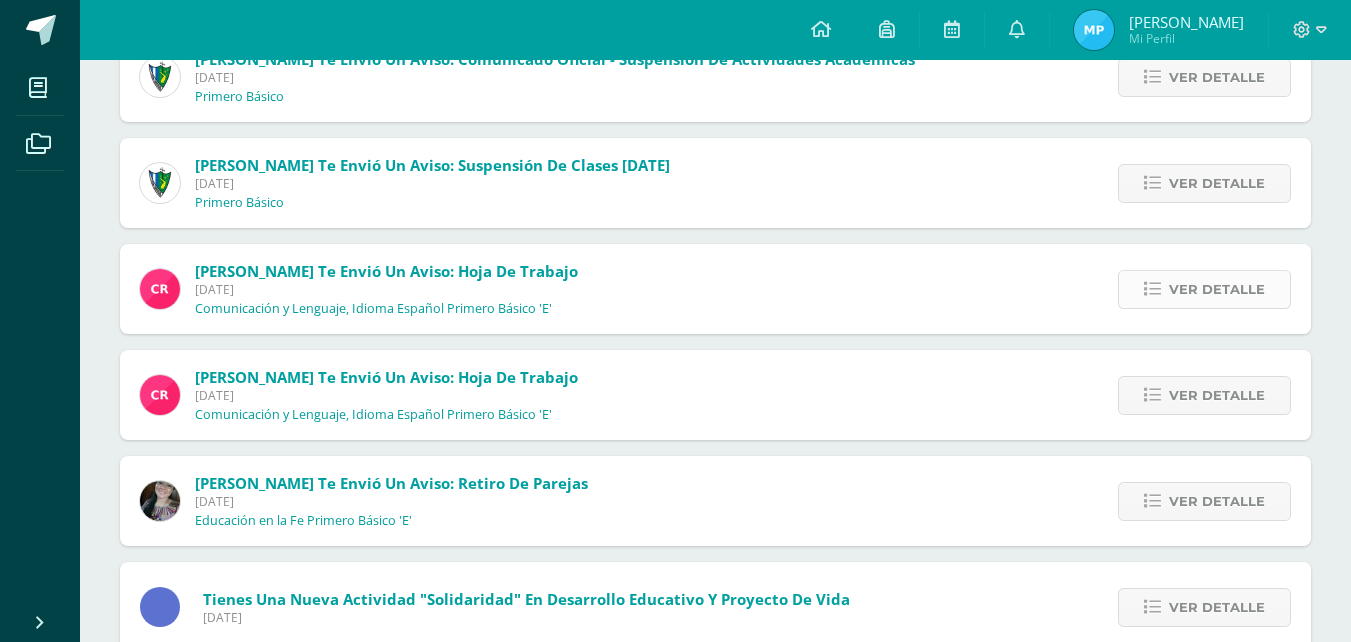 click on "Ver detalle" at bounding box center (1217, 289) 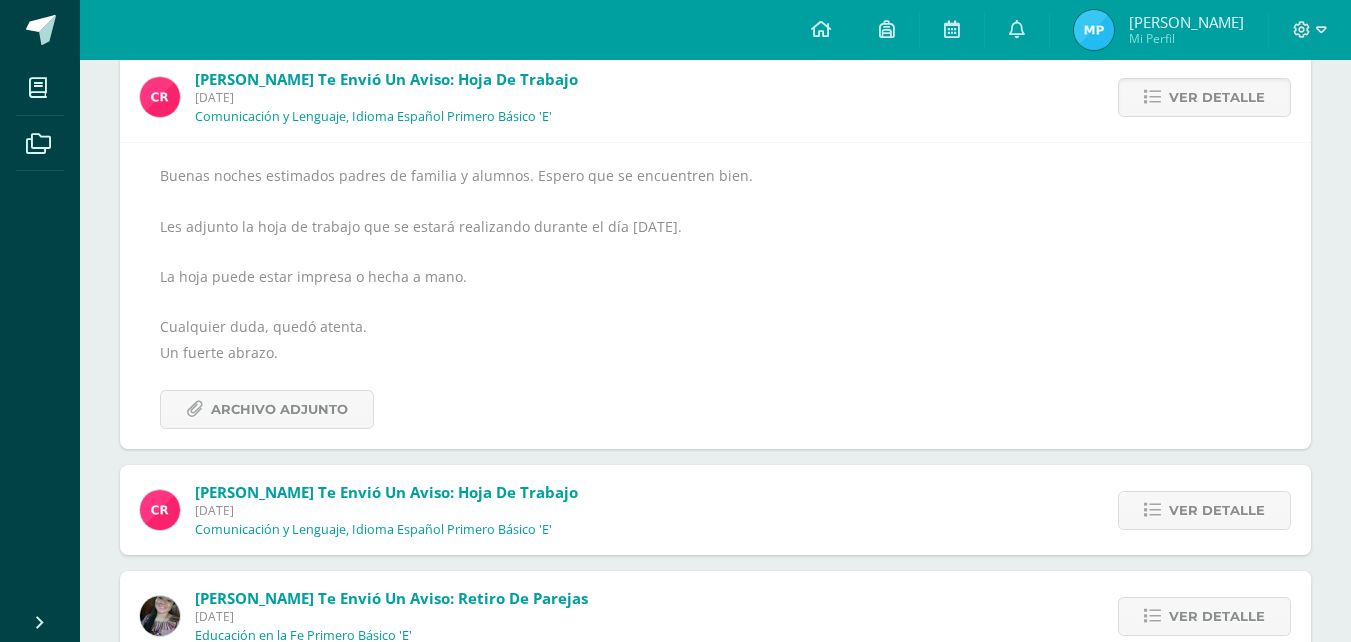 scroll, scrollTop: 900, scrollLeft: 0, axis: vertical 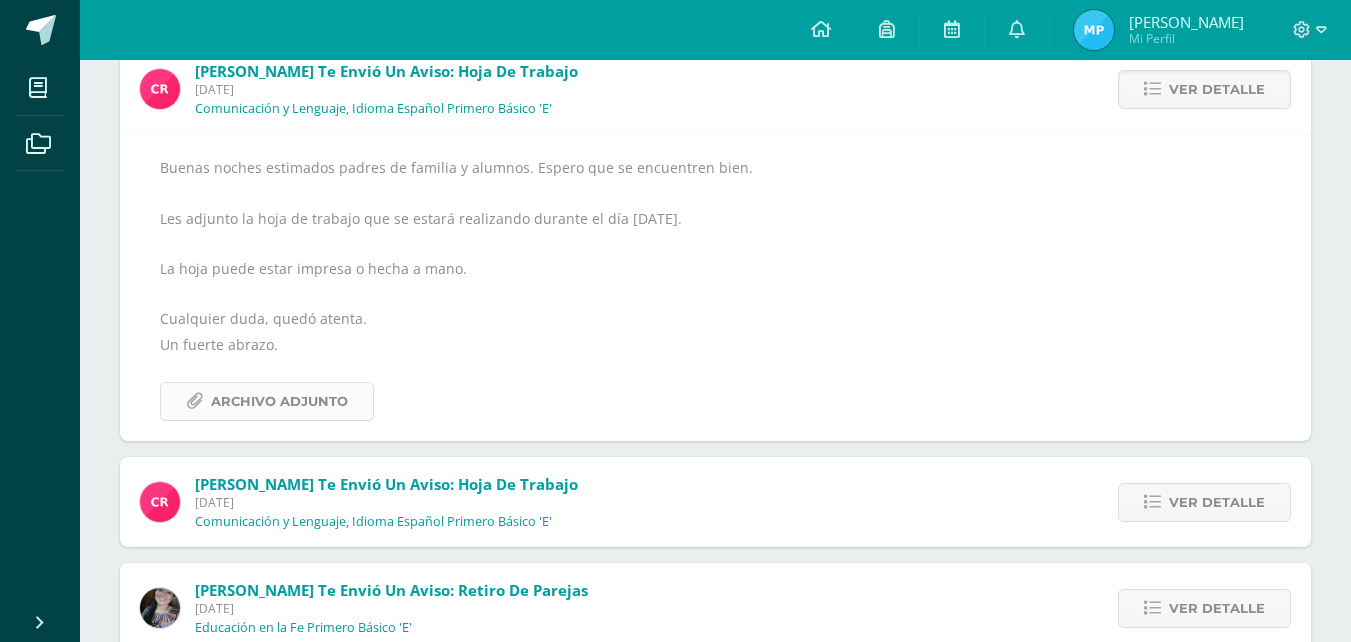 click on "Archivo Adjunto" at bounding box center [279, 401] 